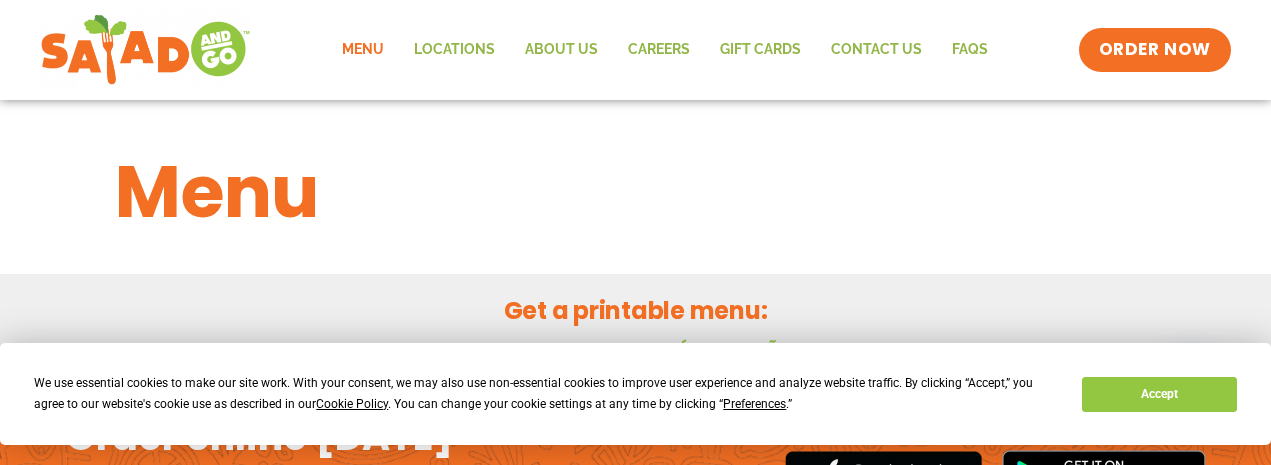 scroll, scrollTop: 0, scrollLeft: 0, axis: both 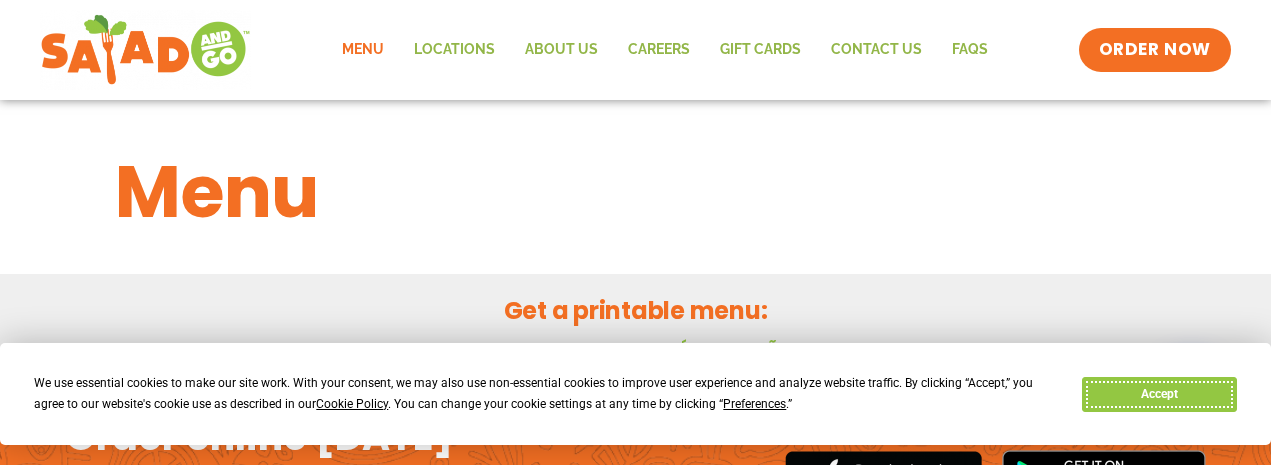 click on "Accept" at bounding box center (1159, 394) 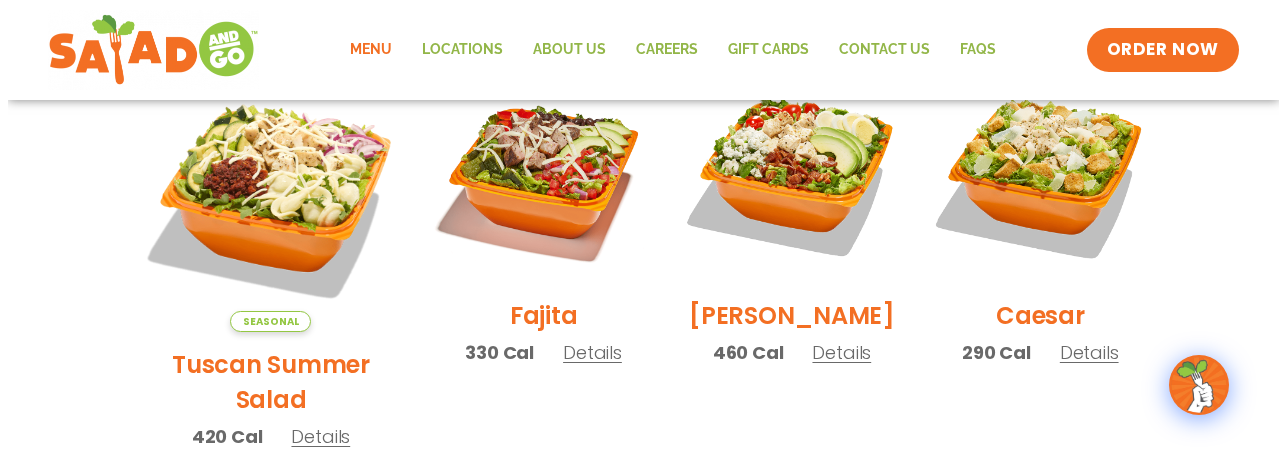 scroll, scrollTop: 600, scrollLeft: 0, axis: vertical 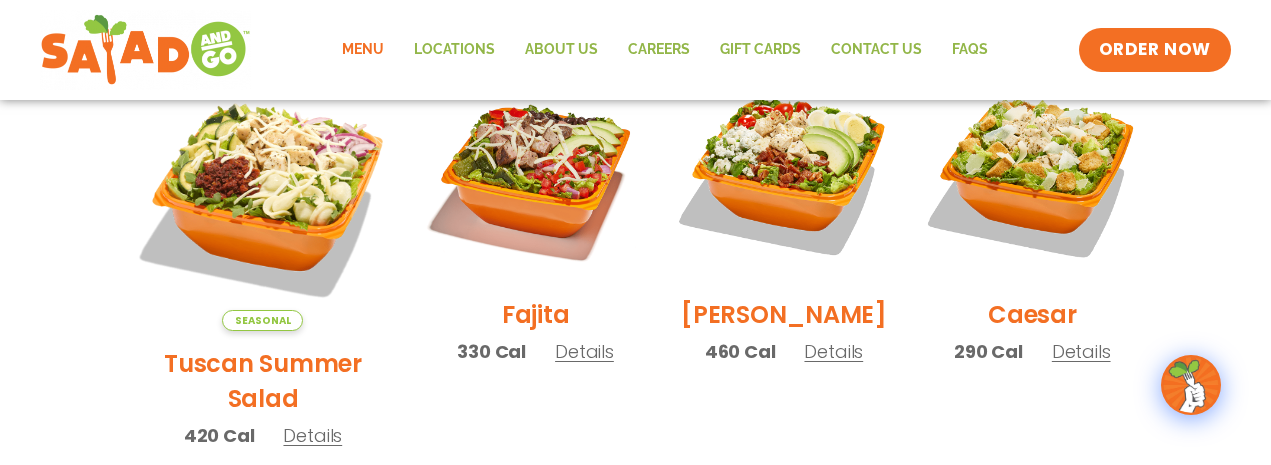 click on "Tuscan Summer Salad" at bounding box center [263, 381] 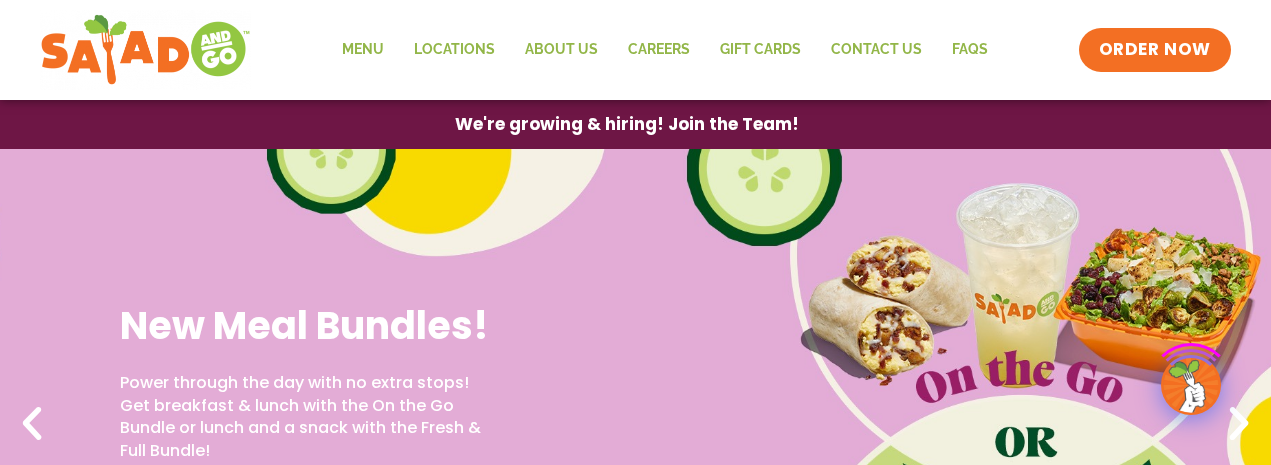 scroll, scrollTop: 0, scrollLeft: 0, axis: both 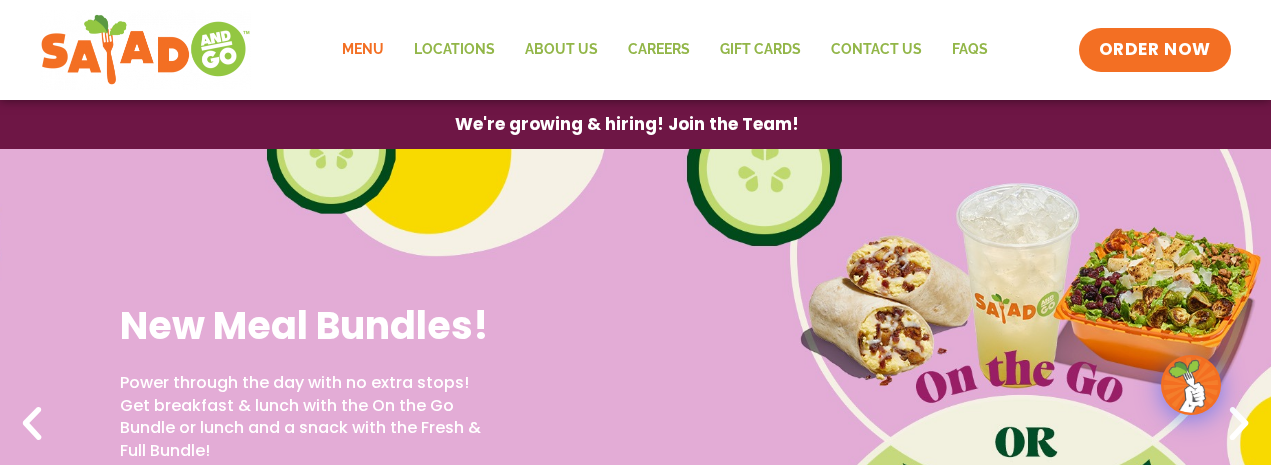 click on "Menu" 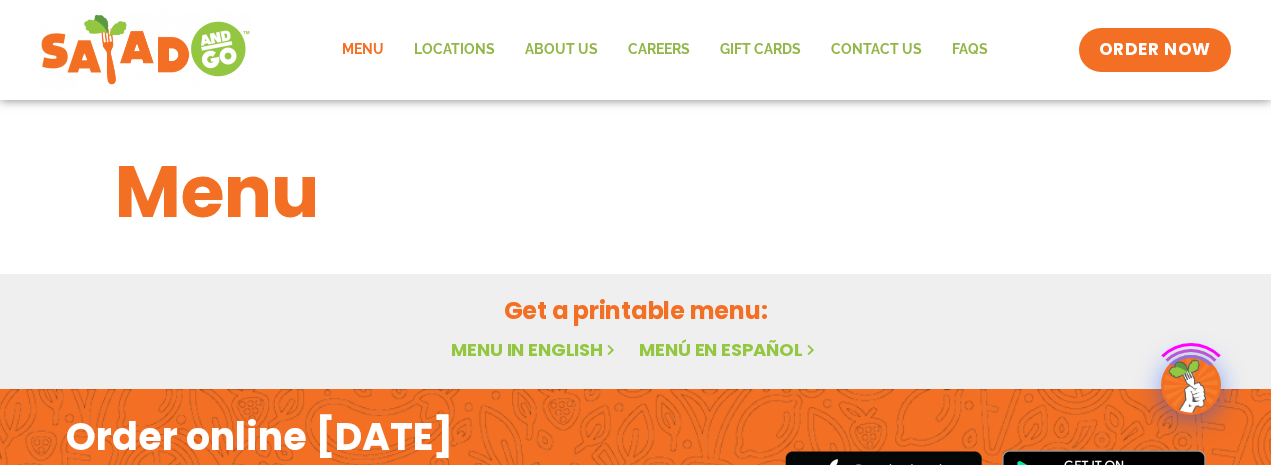 scroll, scrollTop: 0, scrollLeft: 0, axis: both 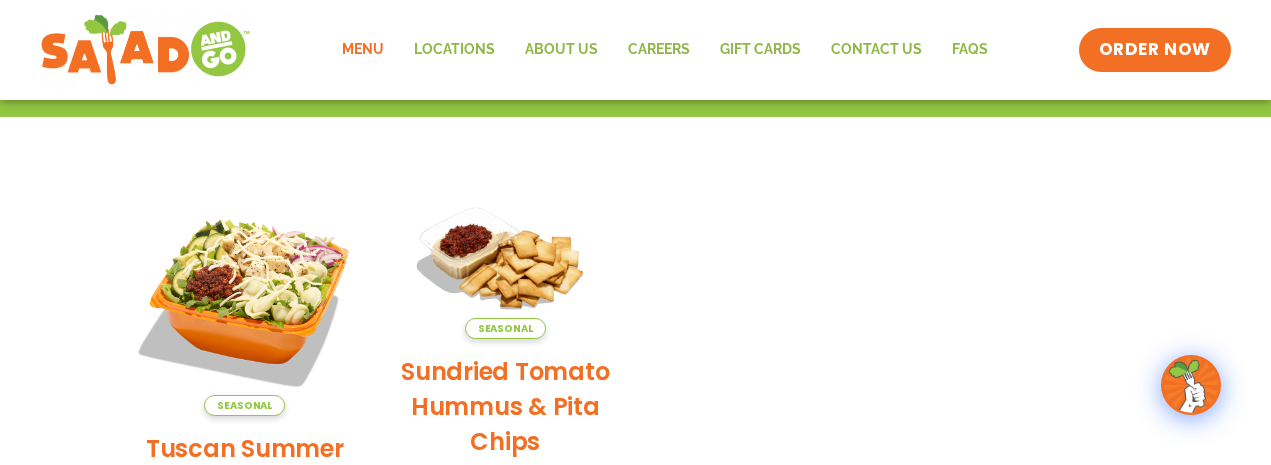 click on "Menu" 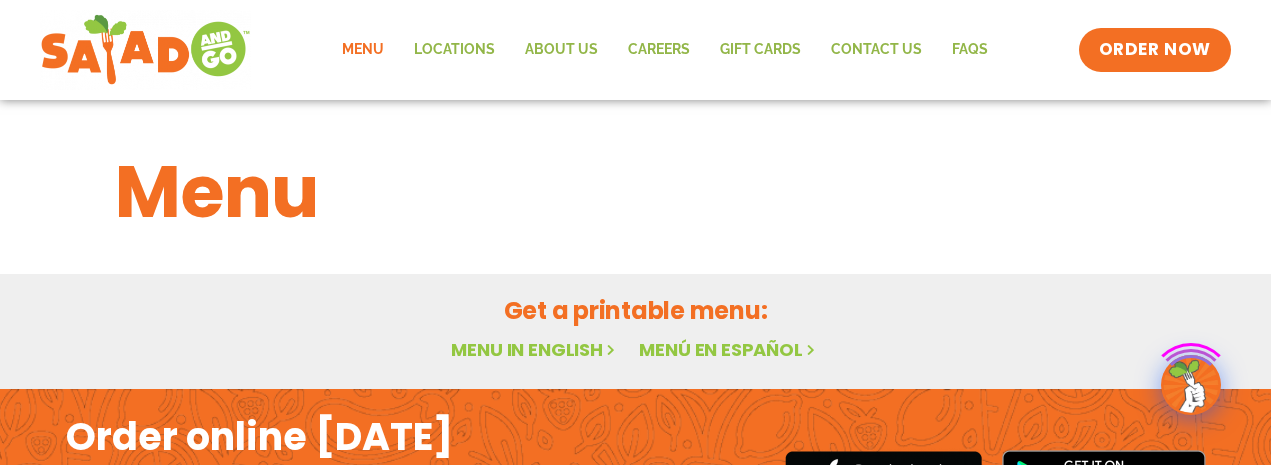scroll, scrollTop: 0, scrollLeft: 0, axis: both 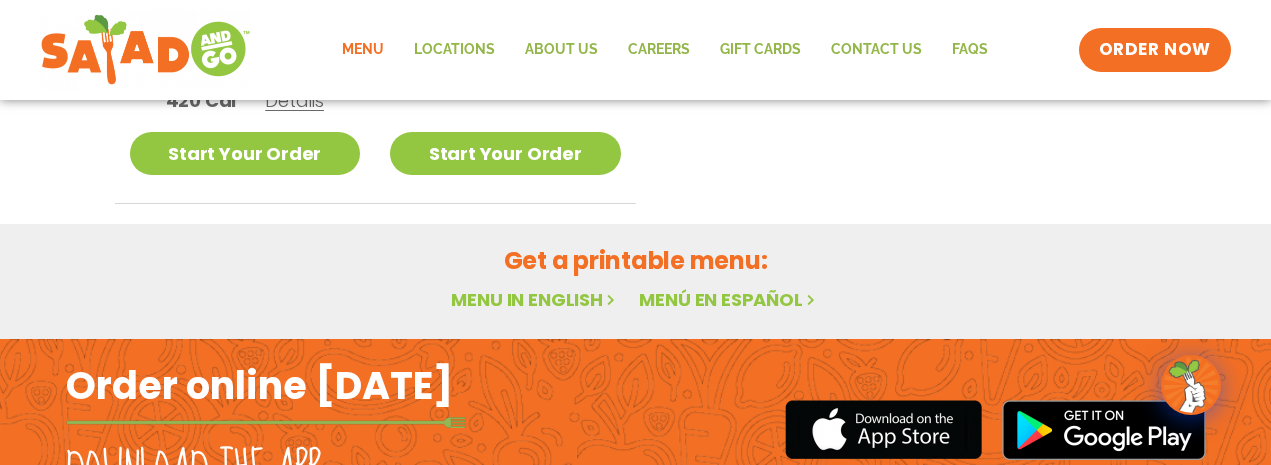 click on "Menu in English" at bounding box center [535, 299] 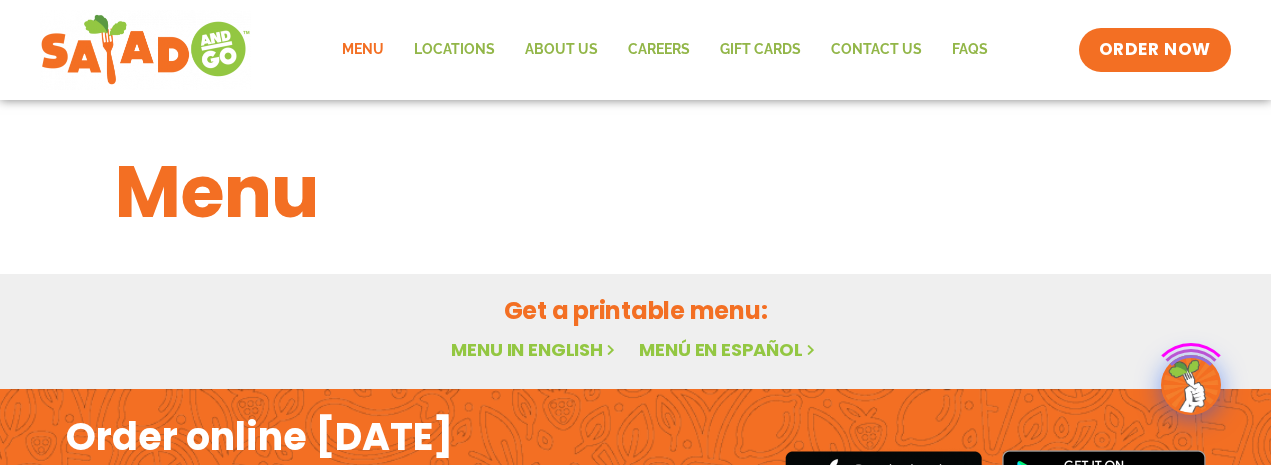 scroll, scrollTop: 0, scrollLeft: 0, axis: both 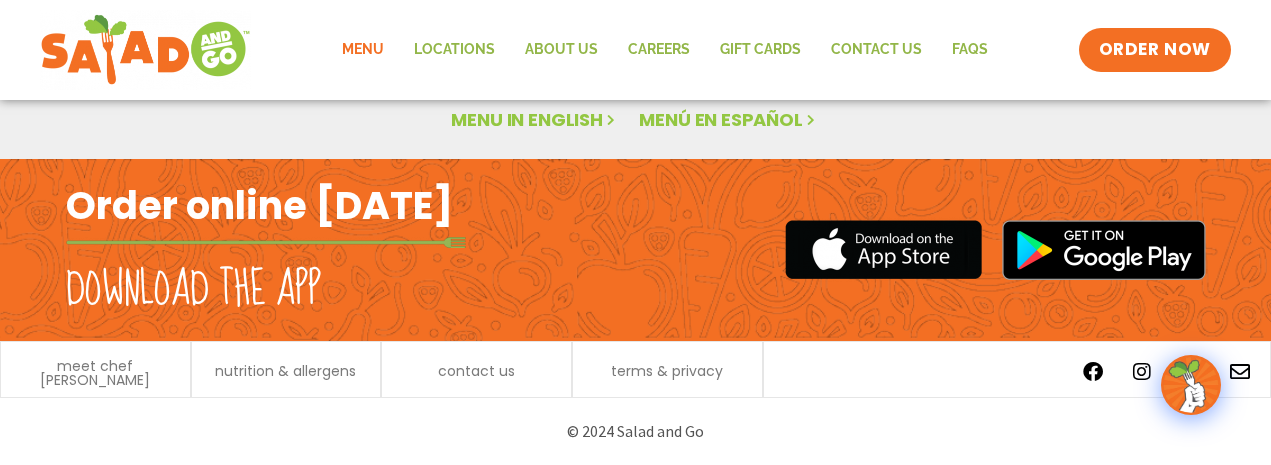 click on "Download the app" at bounding box center [193, 290] 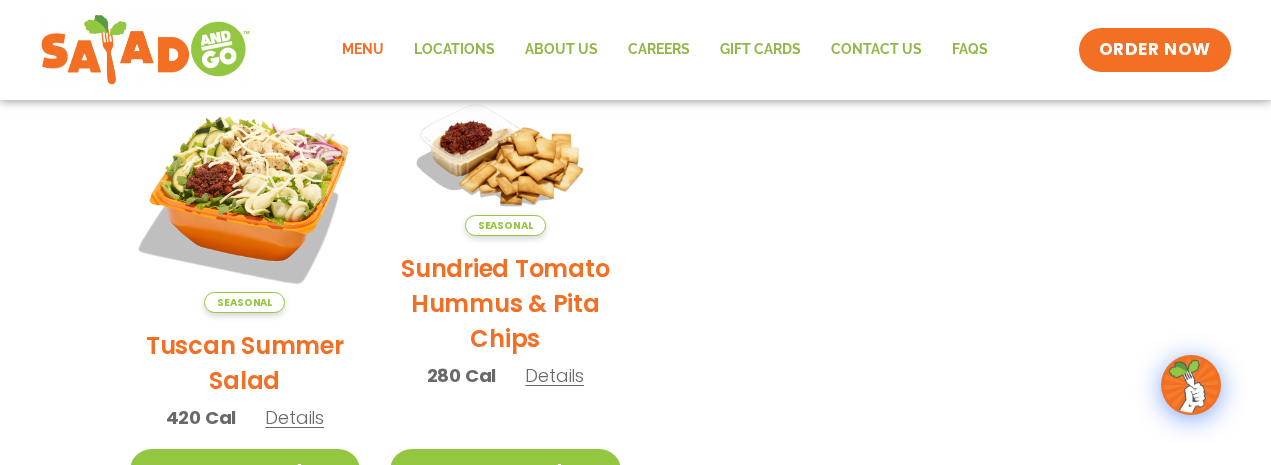 scroll, scrollTop: 680, scrollLeft: 0, axis: vertical 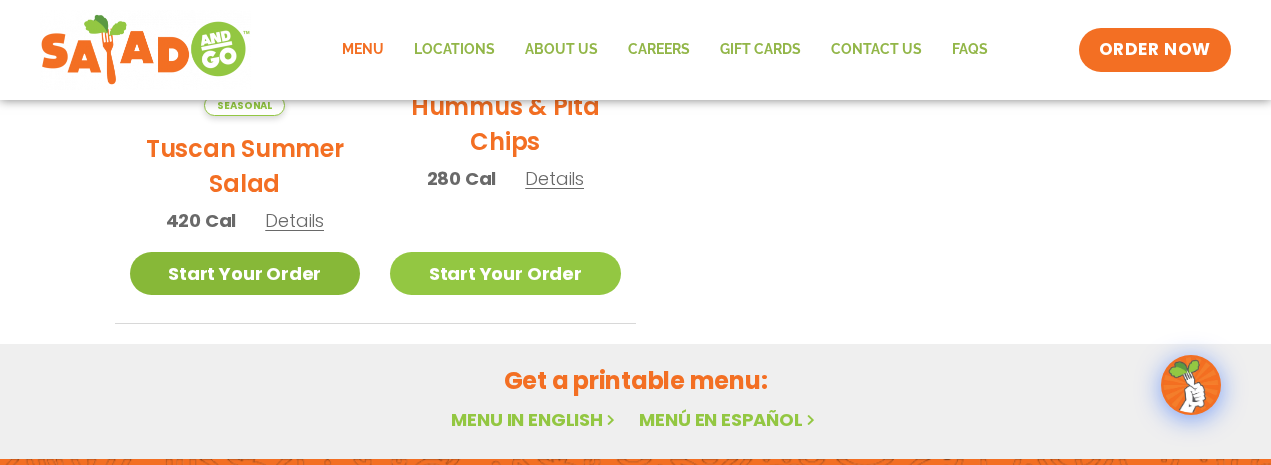 click on "Start Your Order" at bounding box center (245, 273) 